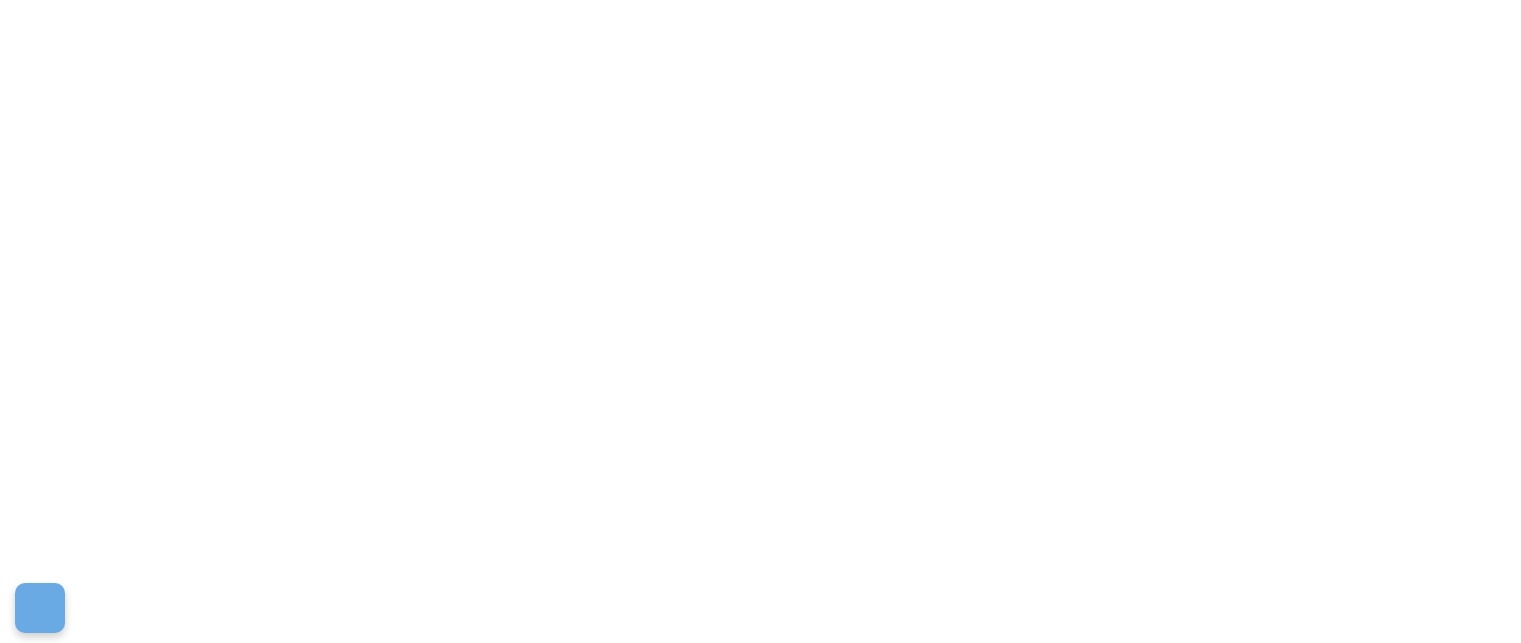 scroll, scrollTop: 0, scrollLeft: 0, axis: both 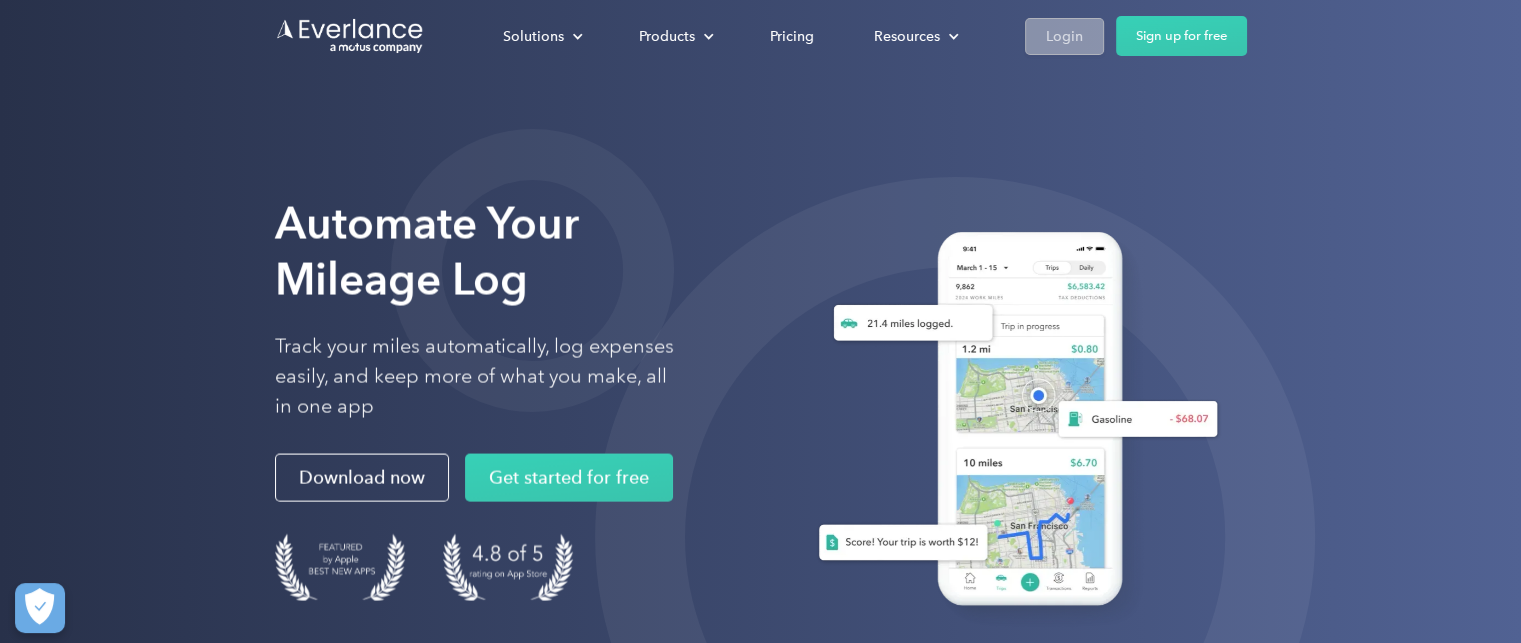 click on "Login" at bounding box center [1064, 36] 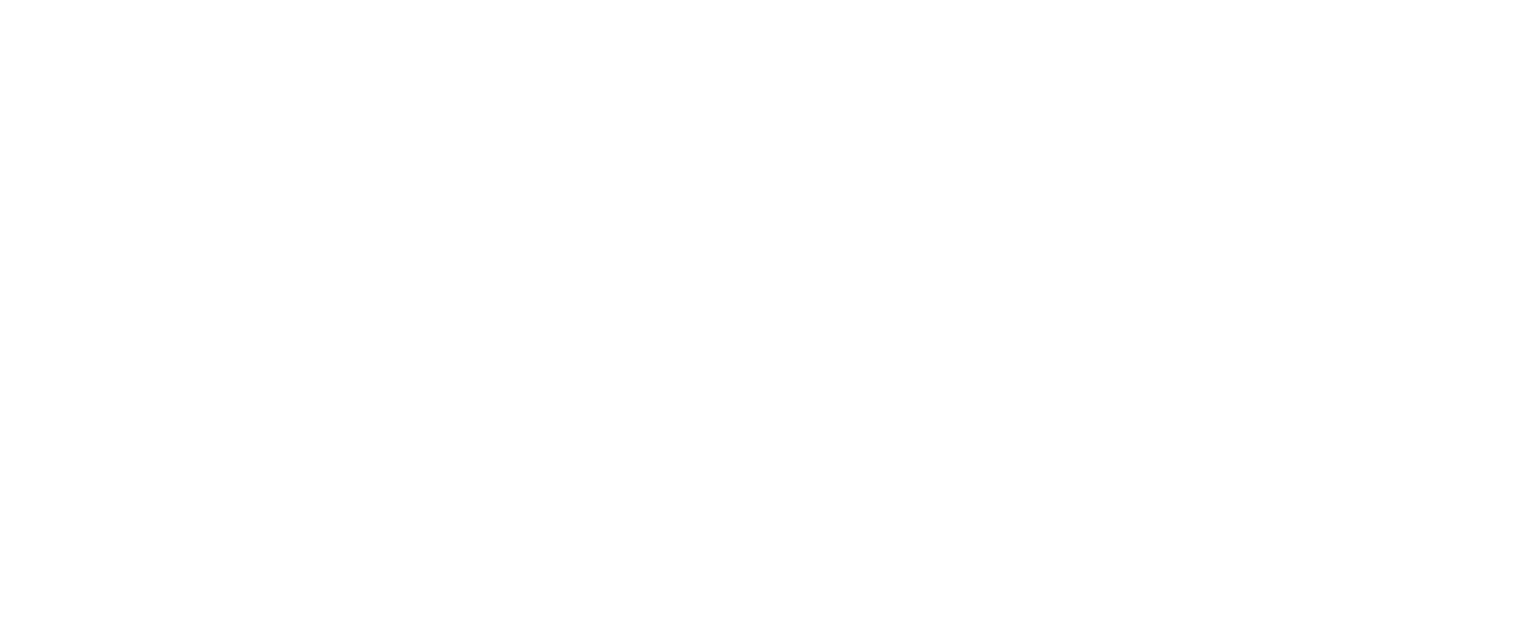 scroll, scrollTop: 0, scrollLeft: 0, axis: both 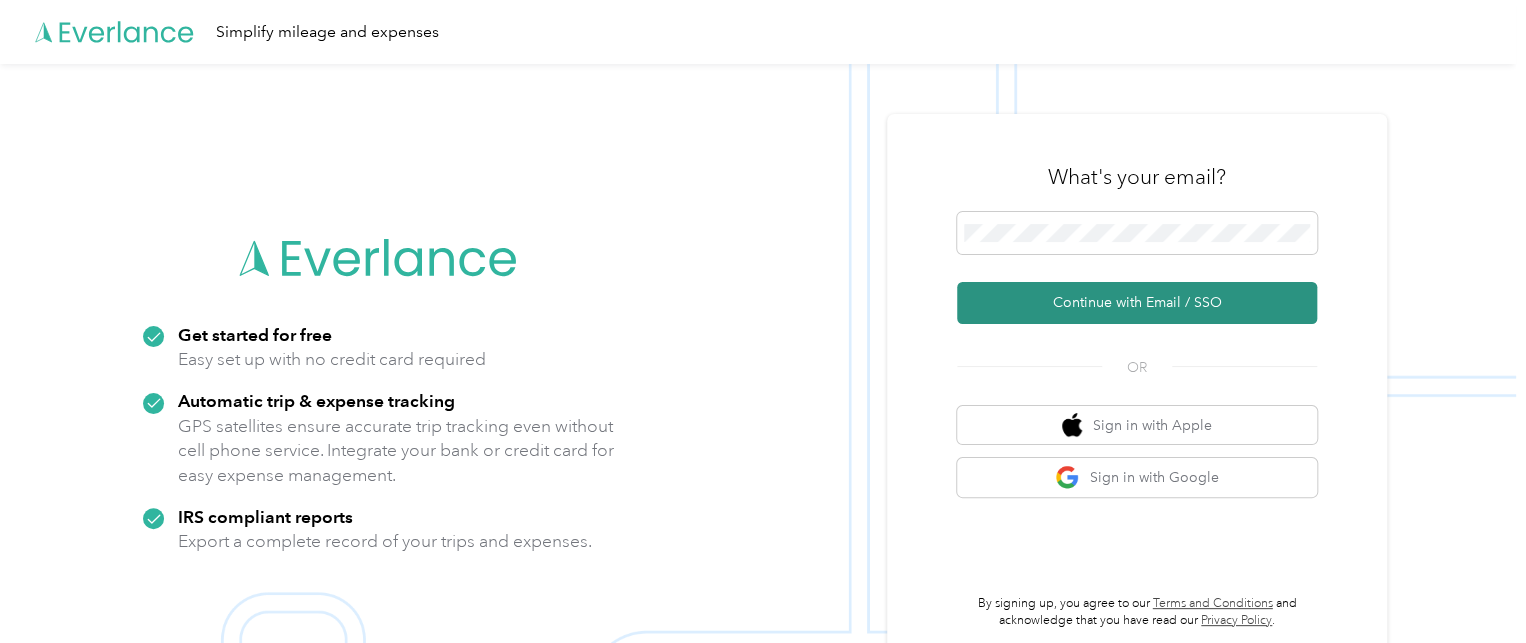 click on "Continue with Email / SSO" at bounding box center [1137, 303] 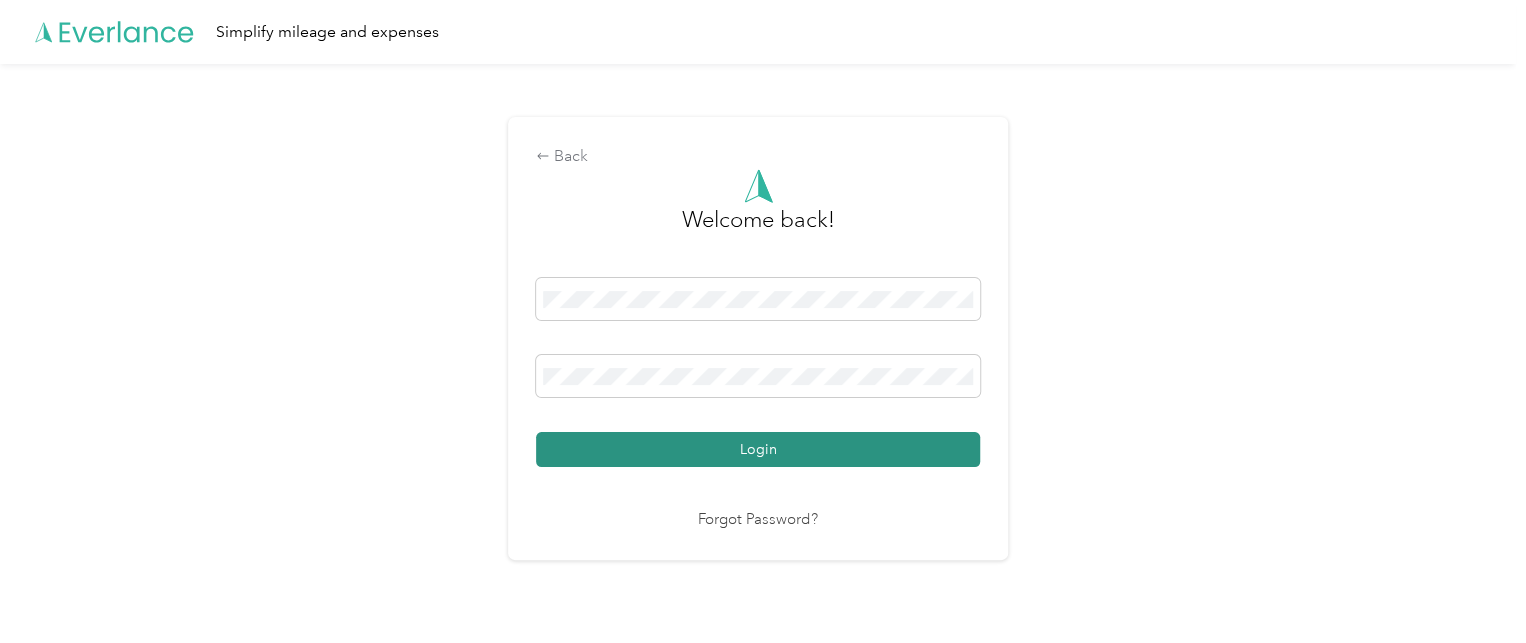click on "Login" at bounding box center (758, 449) 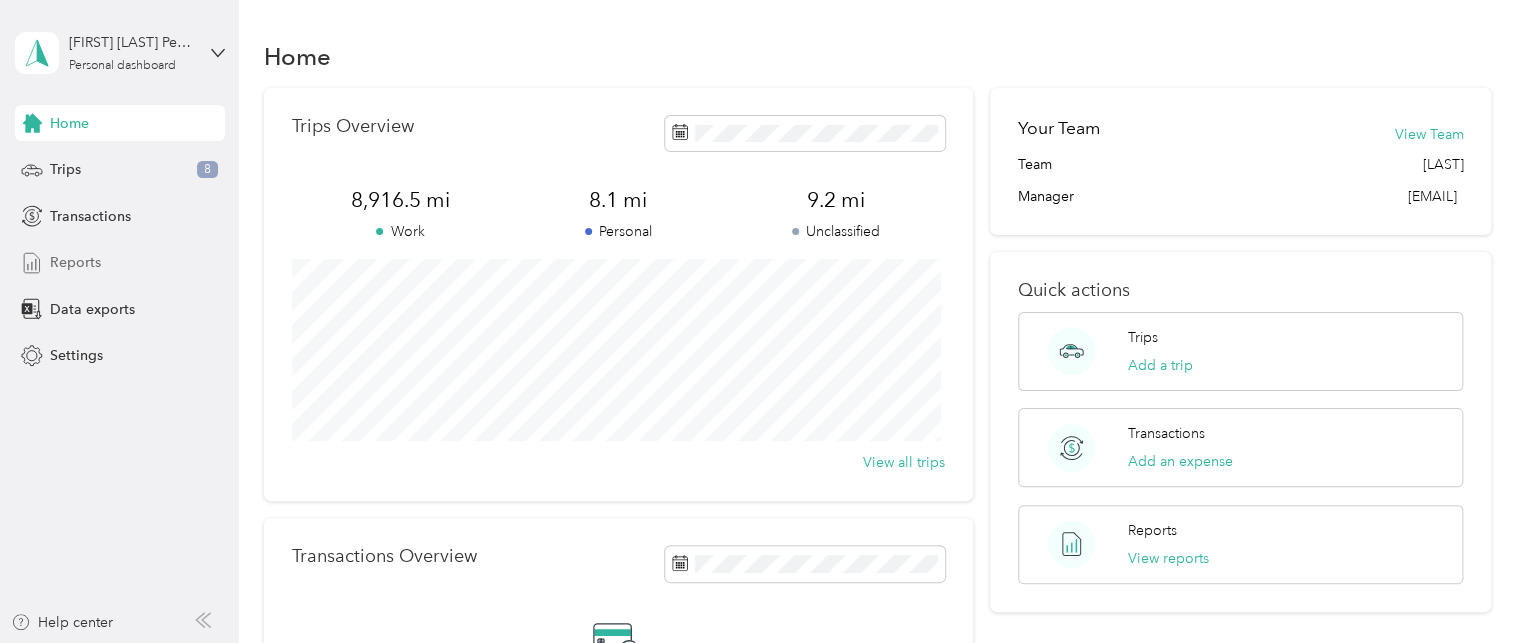 click on "Reports" at bounding box center [75, 262] 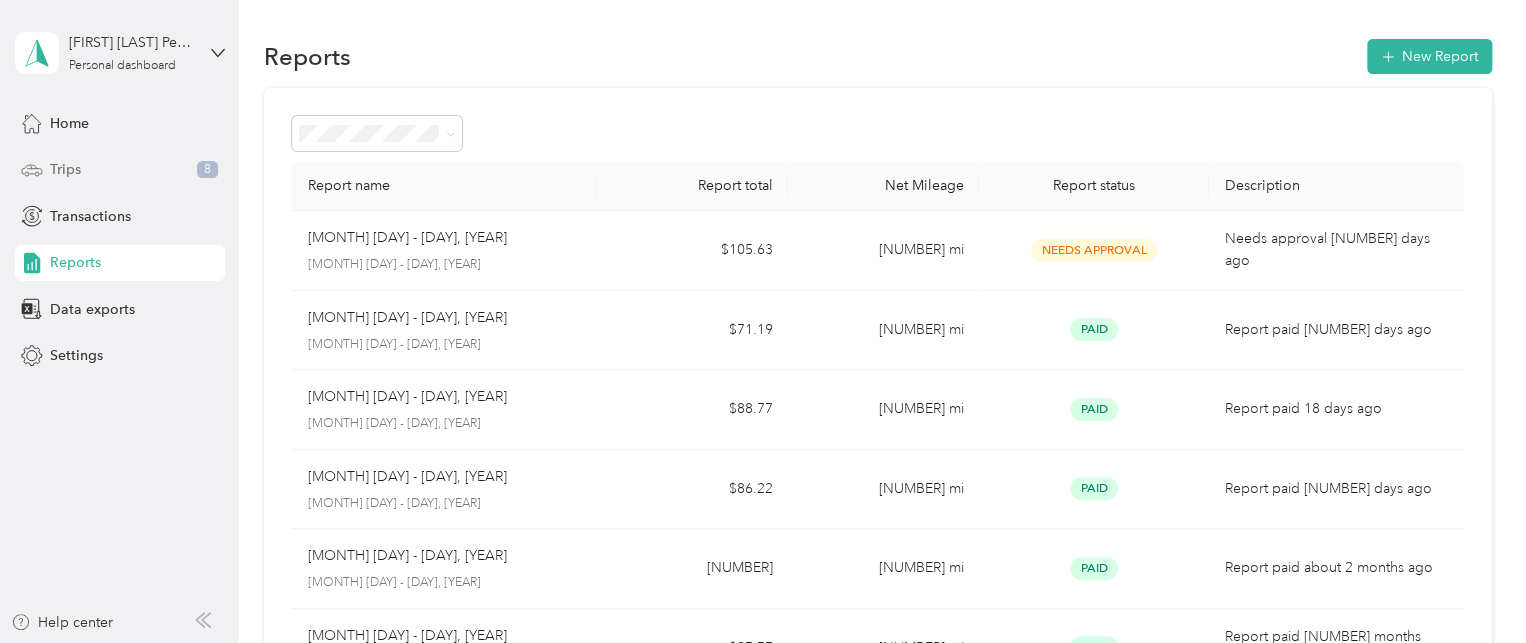 click on "Trips" at bounding box center [65, 169] 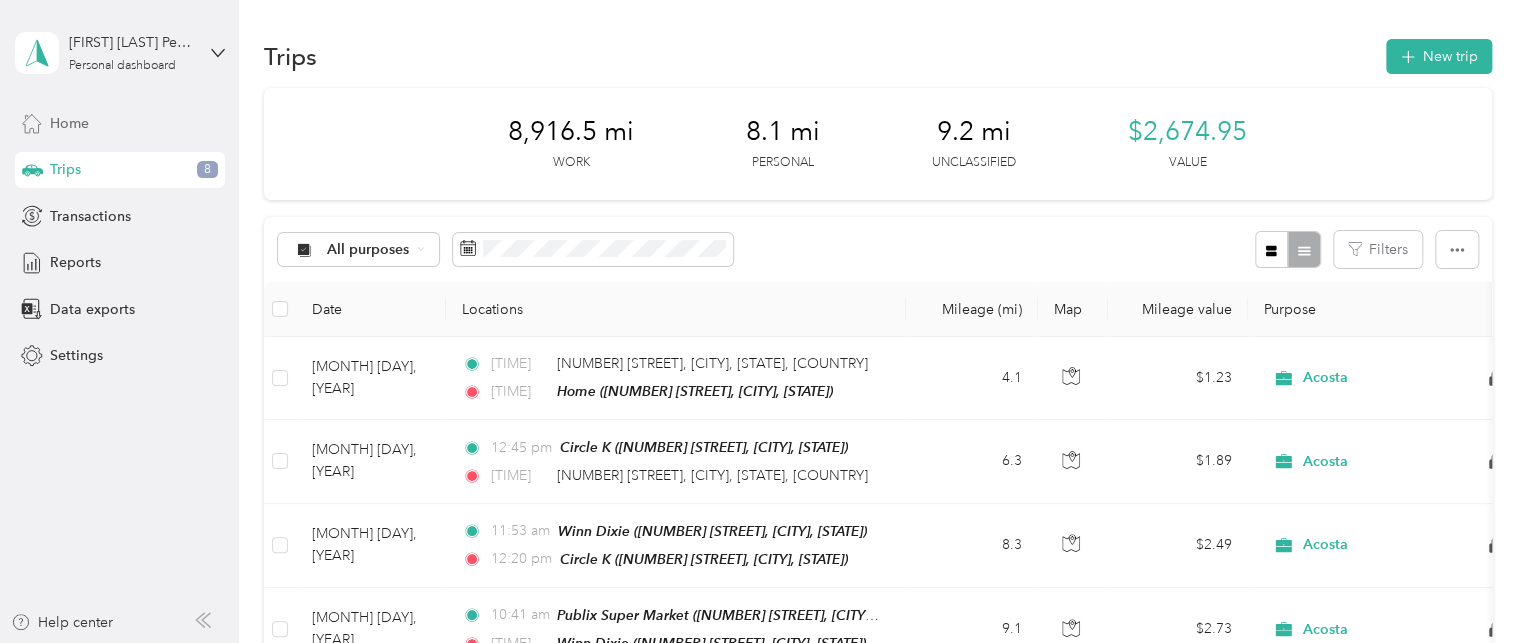click on "Home" at bounding box center [69, 123] 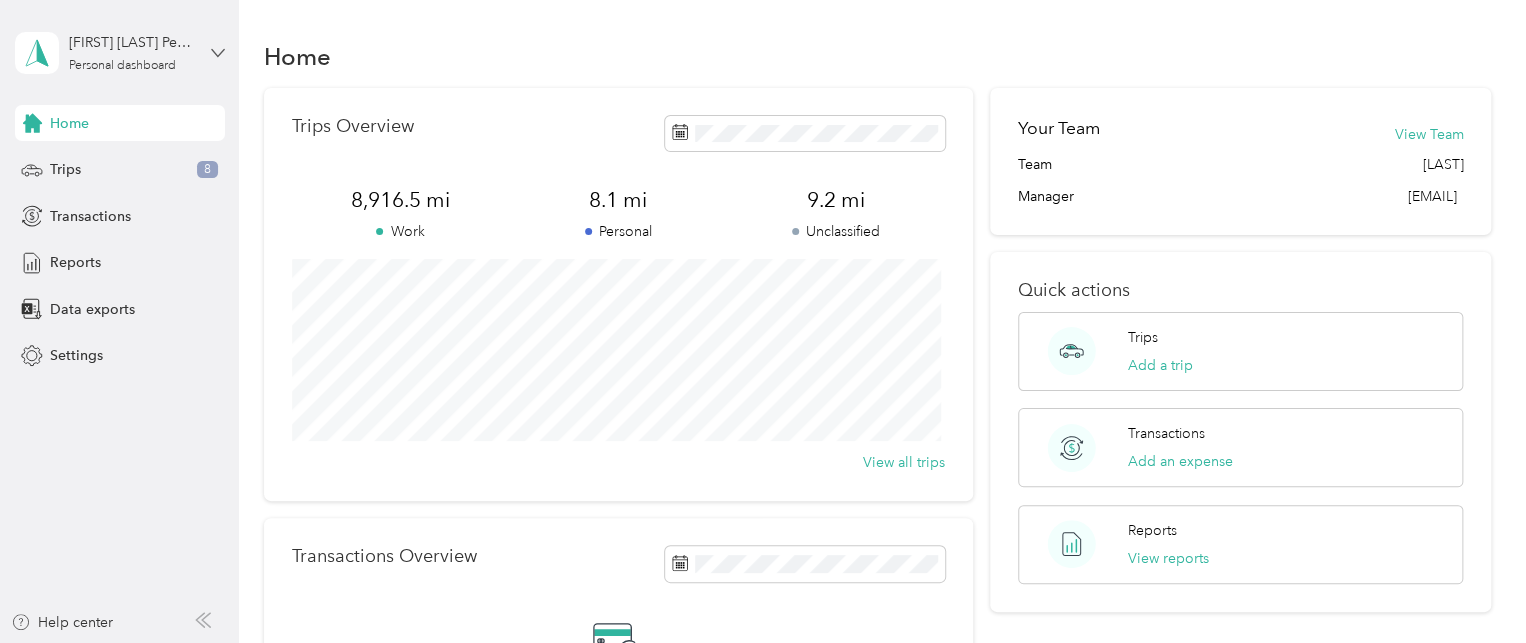 click 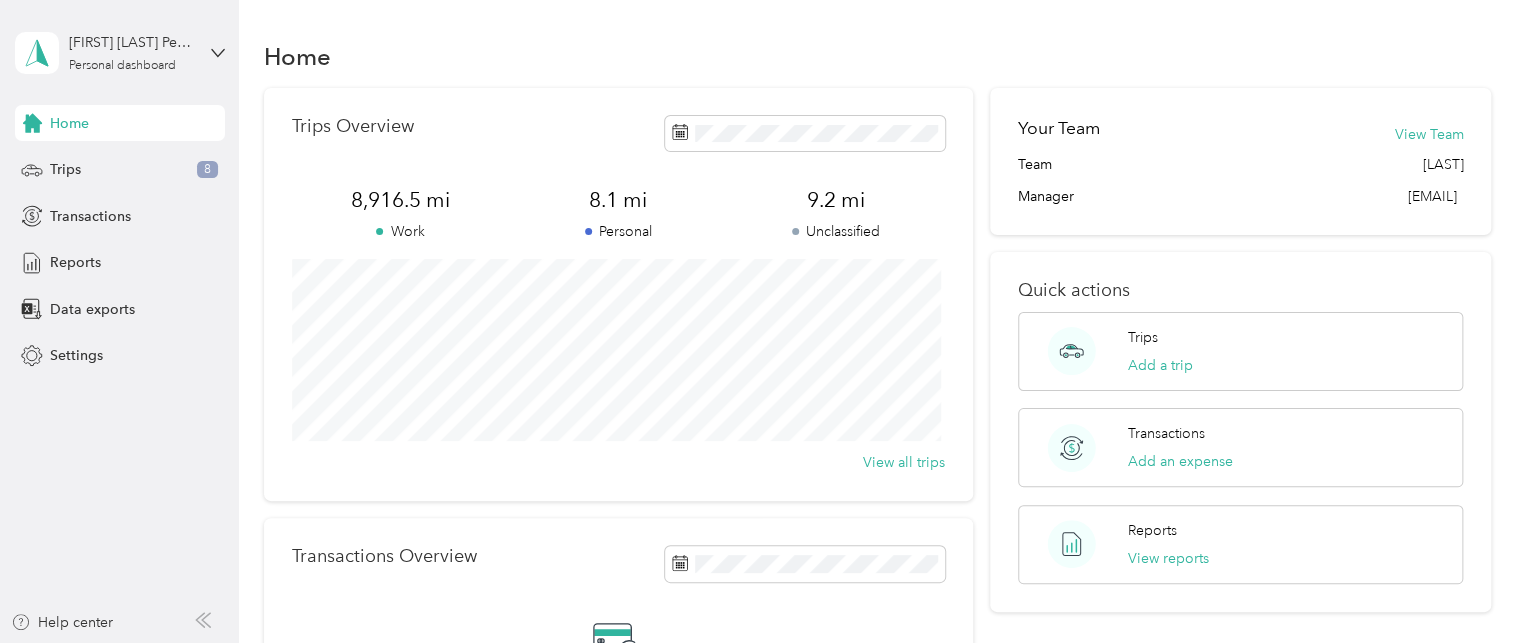 click on "Log out" at bounding box center (70, 163) 